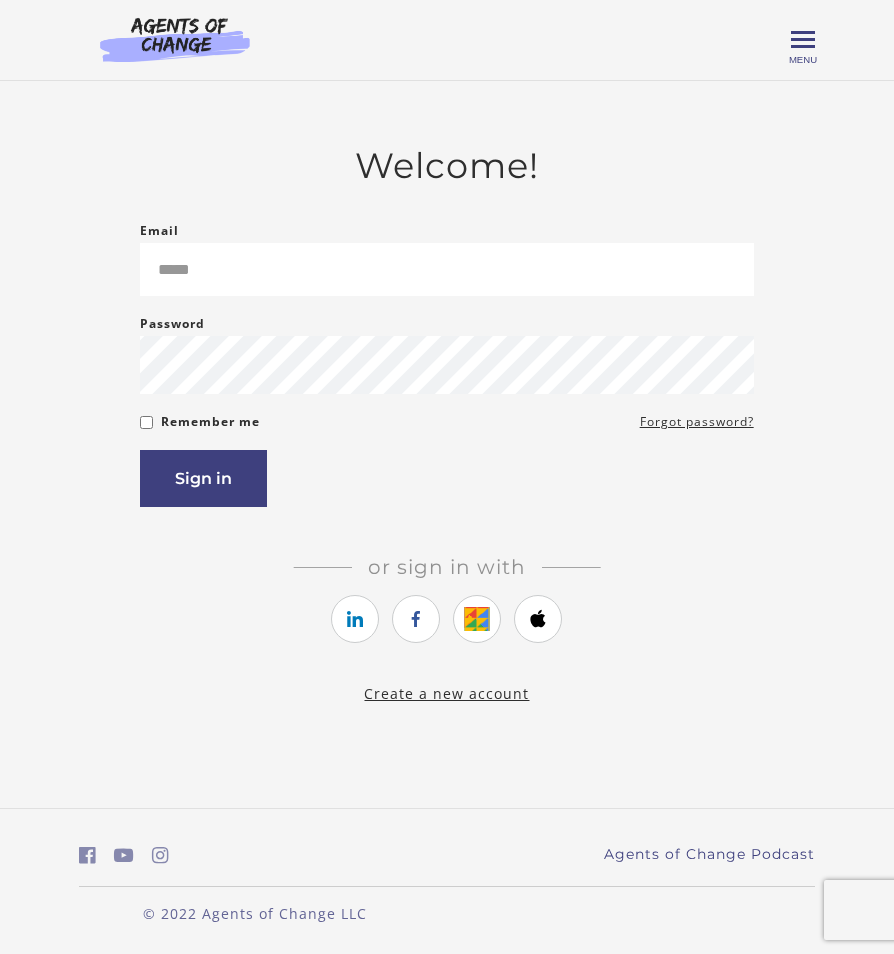 scroll, scrollTop: 0, scrollLeft: 0, axis: both 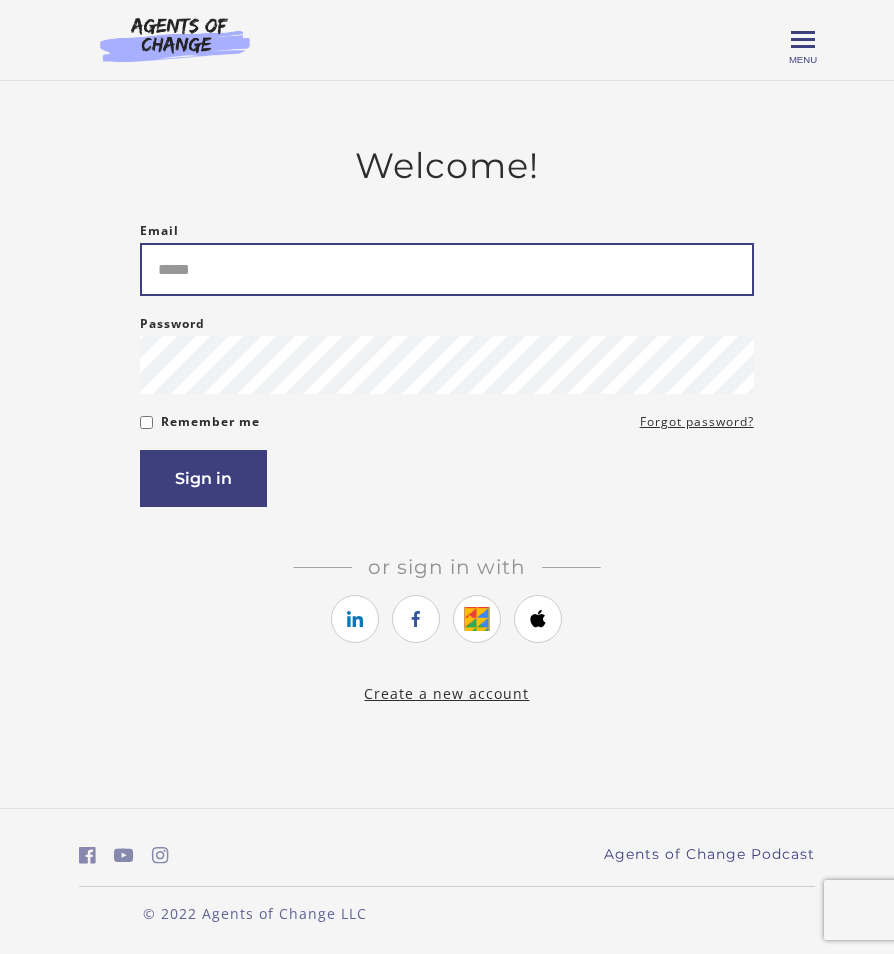 click on "Email" at bounding box center [446, 269] 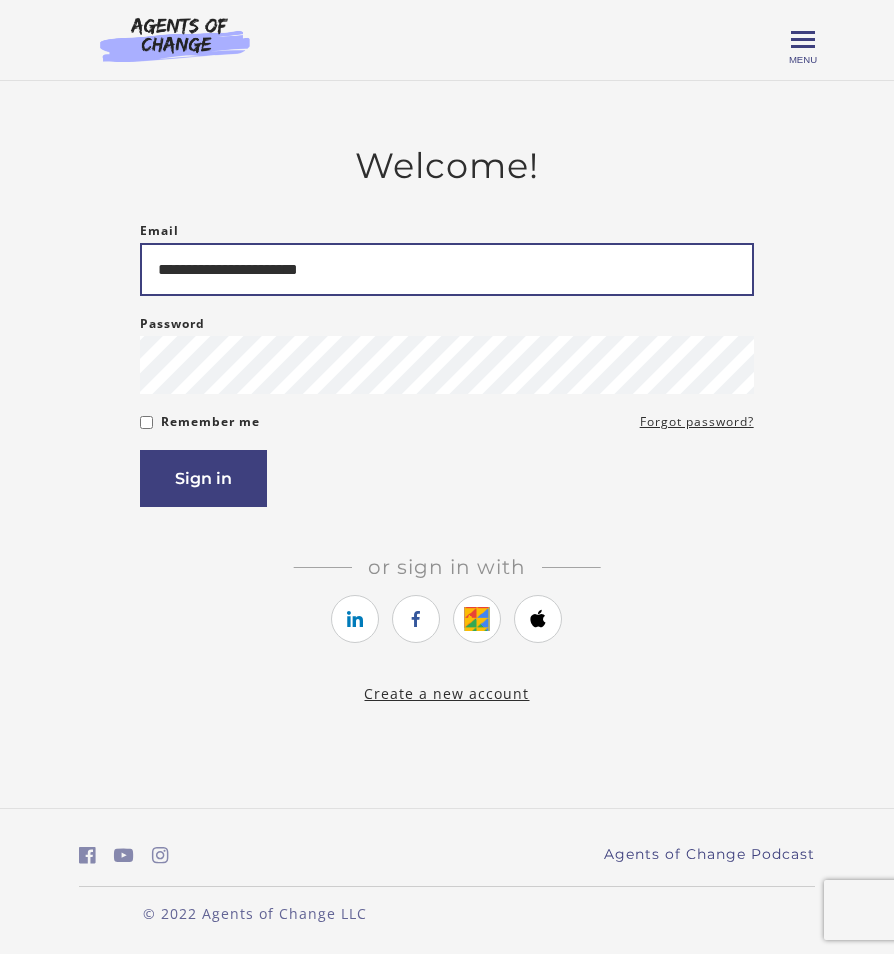 type on "**********" 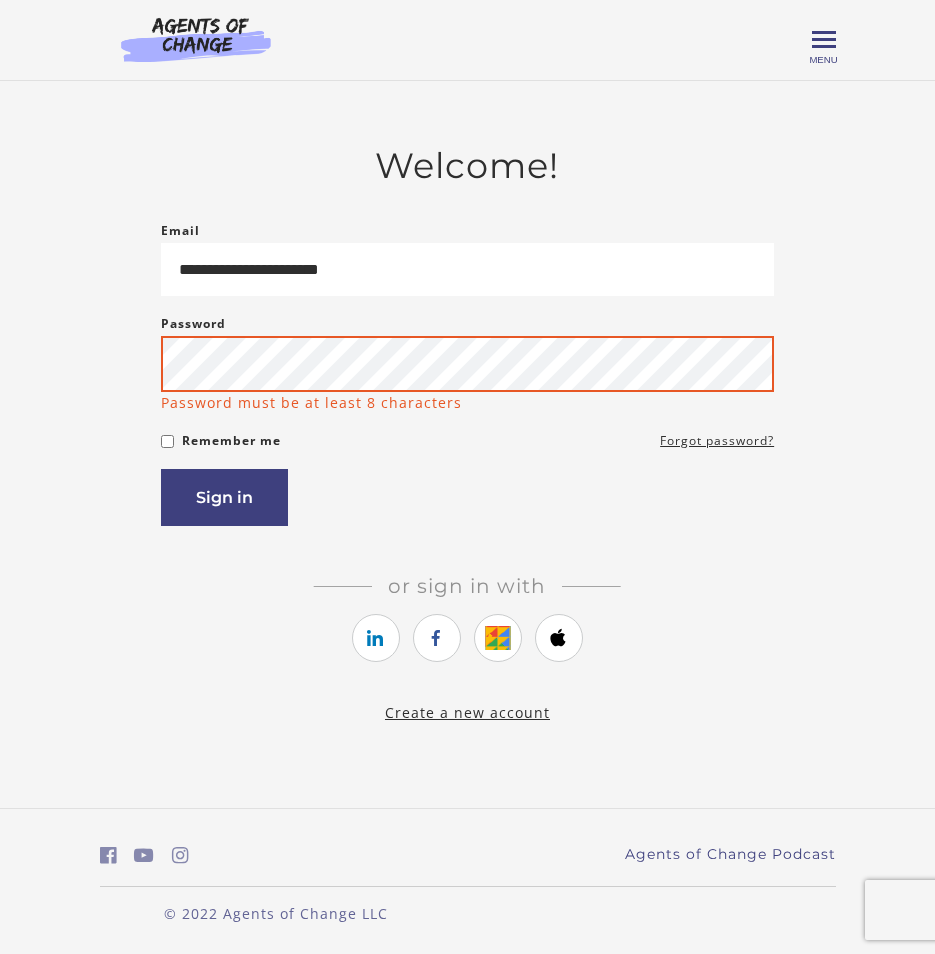 click on "Sign in" at bounding box center (224, 497) 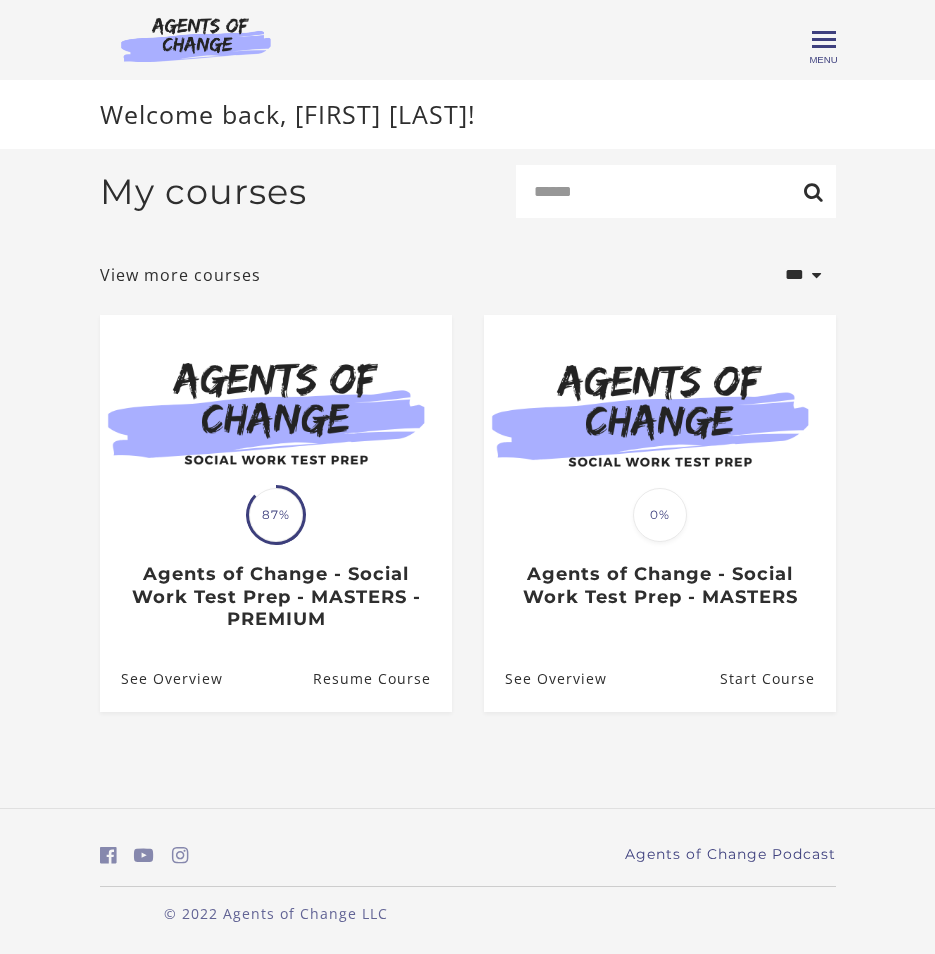 scroll, scrollTop: 0, scrollLeft: 0, axis: both 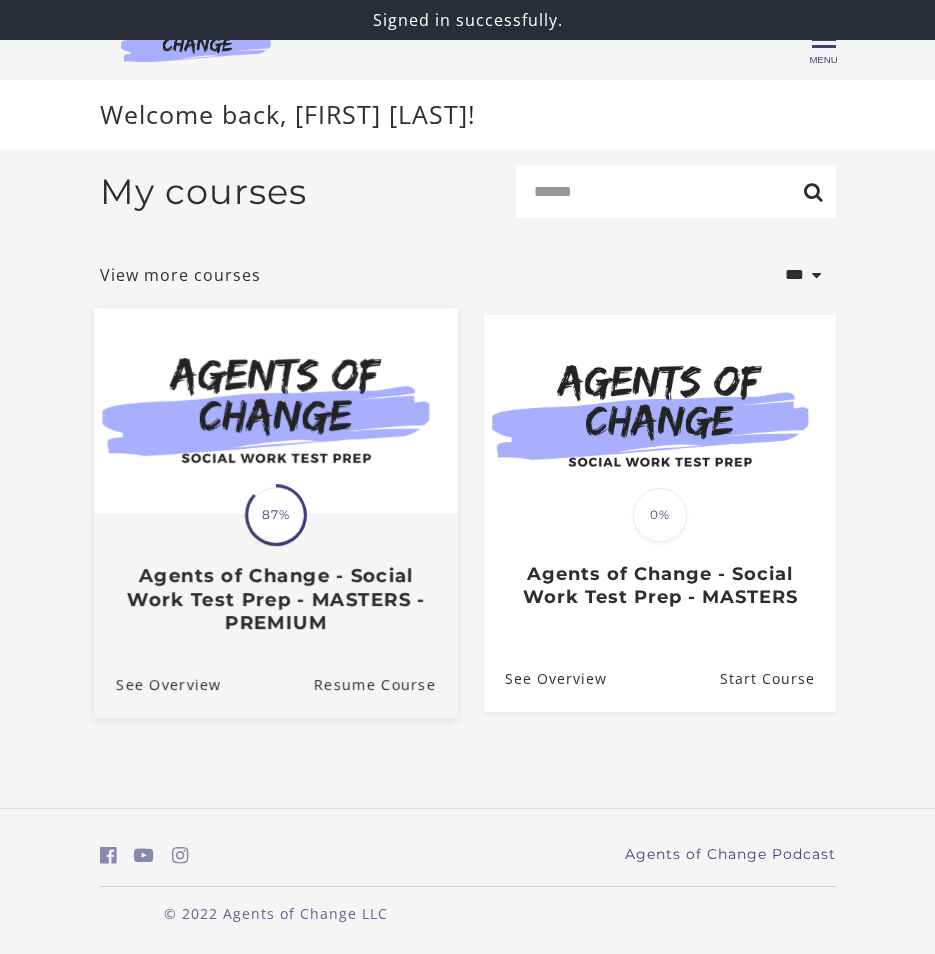 click on "Translation missing: en.liquid.partials.dashboard_course_card.progress_description: 87%
87%
Agents of Change - Social Work Test Prep - MASTERS - PREMIUM" at bounding box center (276, 575) 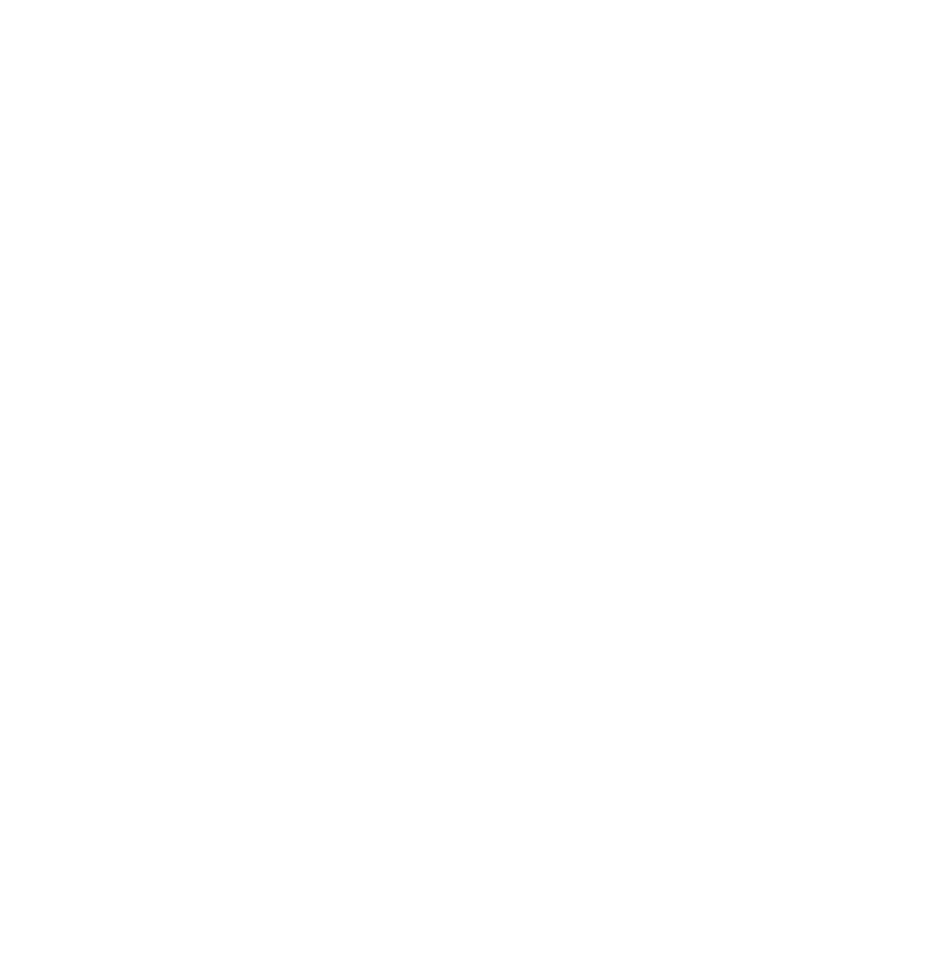 scroll, scrollTop: 0, scrollLeft: 0, axis: both 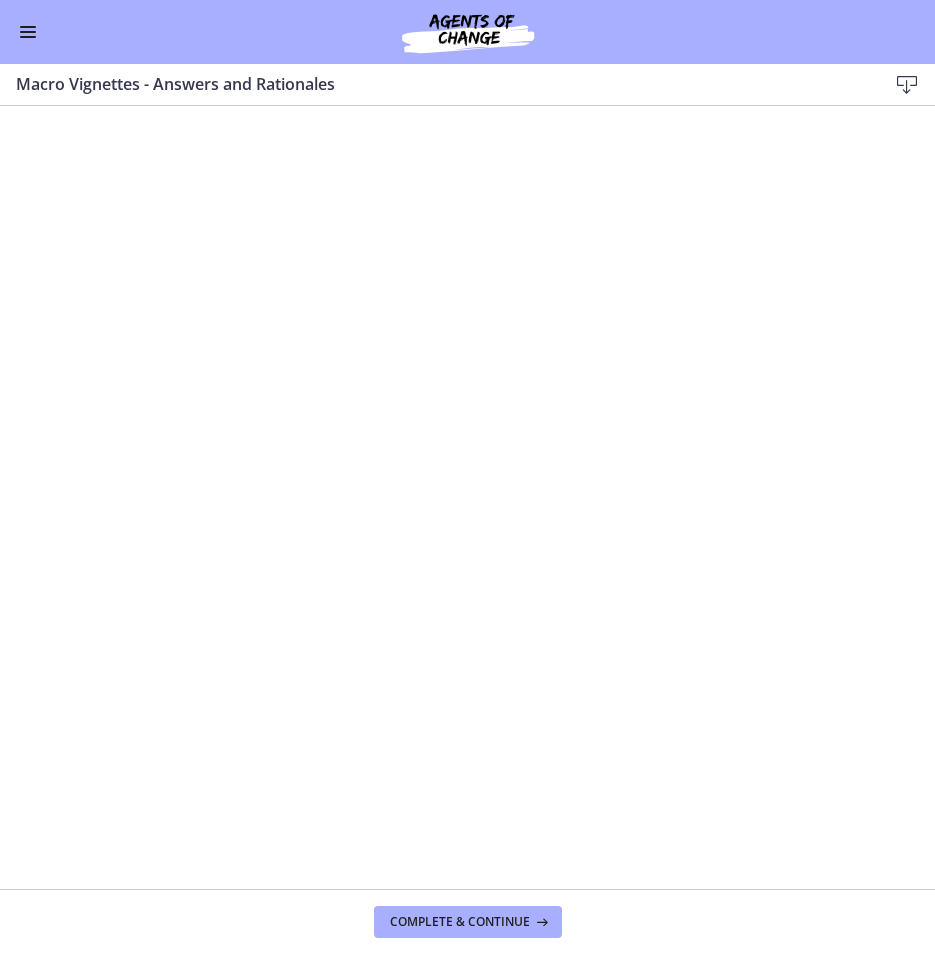 click at bounding box center (28, 32) 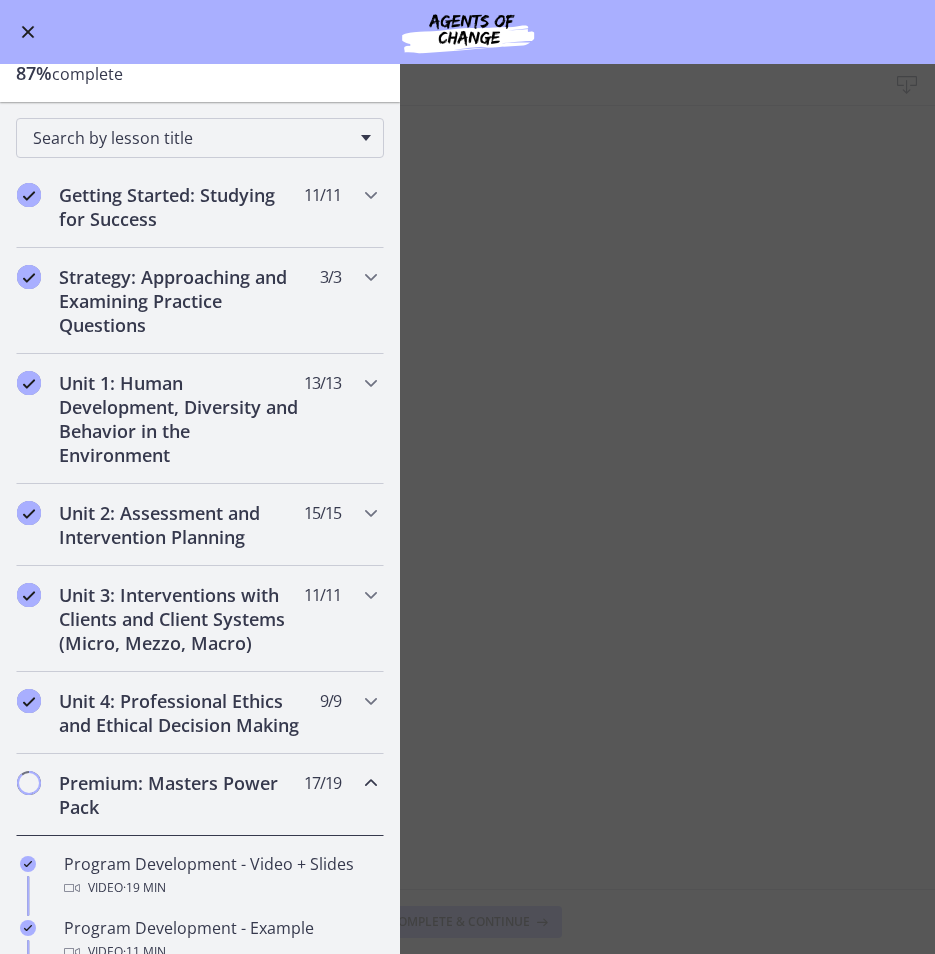 scroll, scrollTop: 200, scrollLeft: 0, axis: vertical 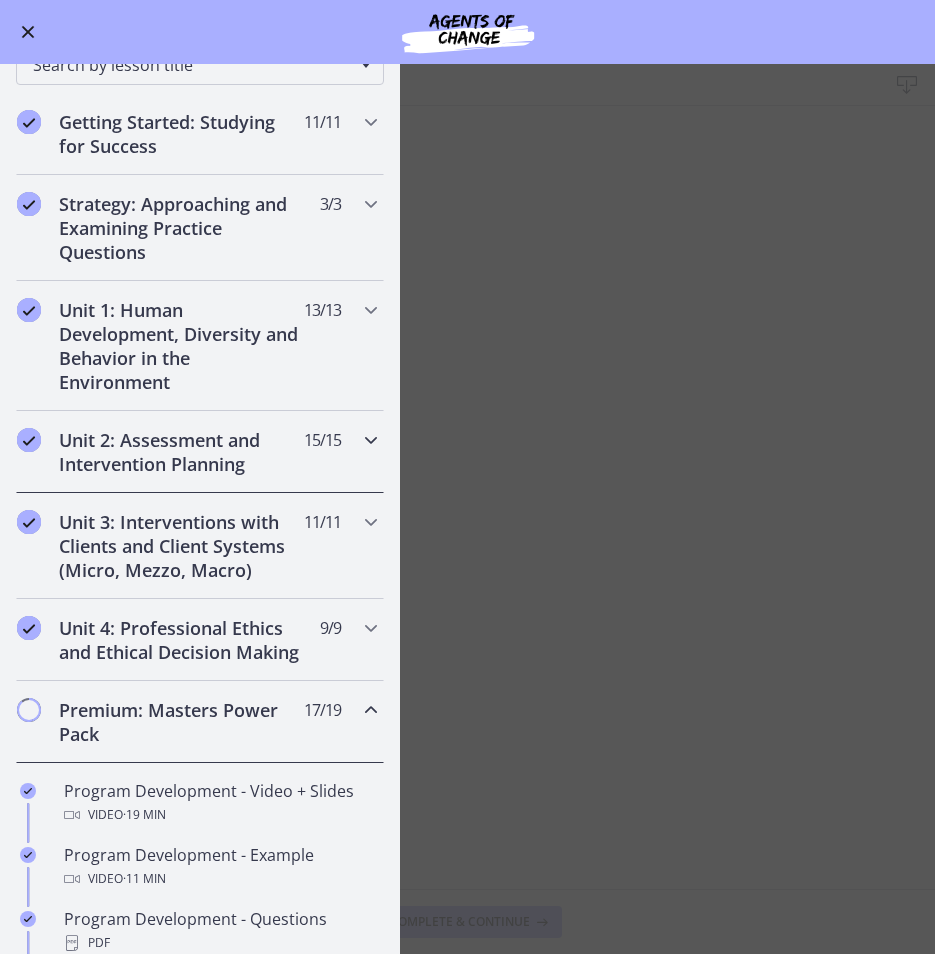click on "Unit 2: Assessment and Intervention Planning" at bounding box center (181, 452) 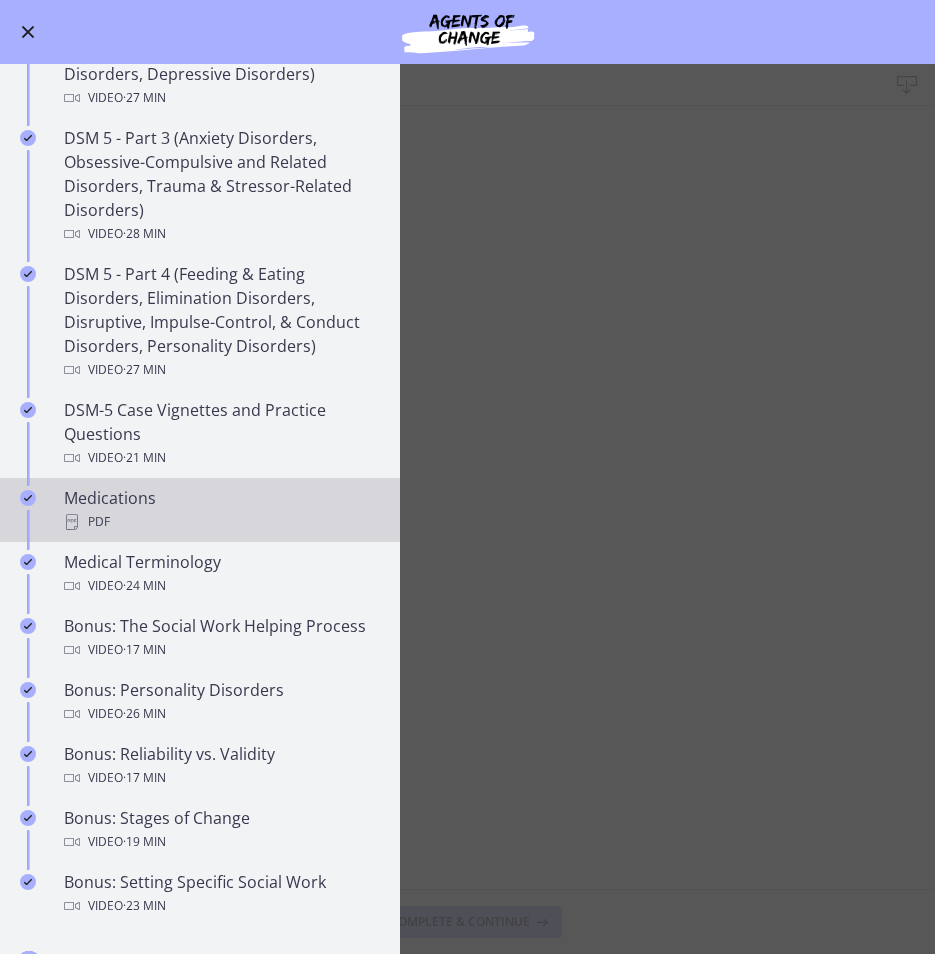scroll, scrollTop: 1100, scrollLeft: 0, axis: vertical 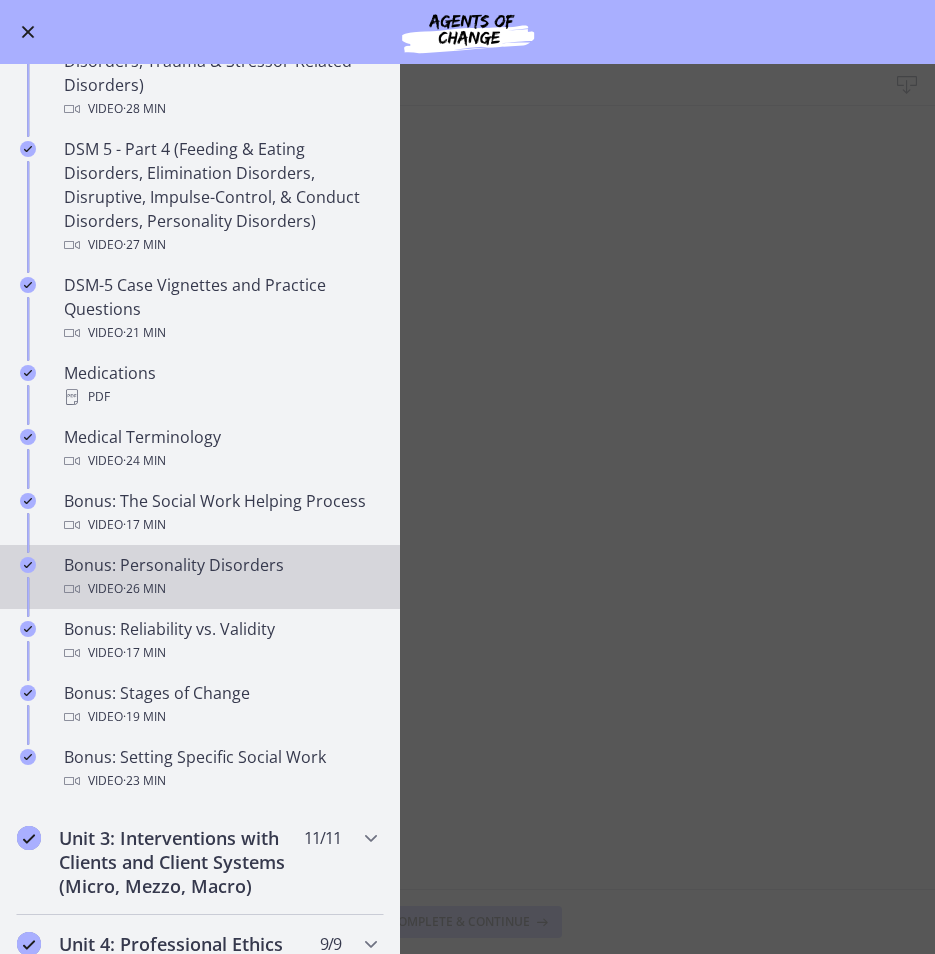 click on "Bonus: Personality Disorders
Video
·  26 min" at bounding box center (220, 577) 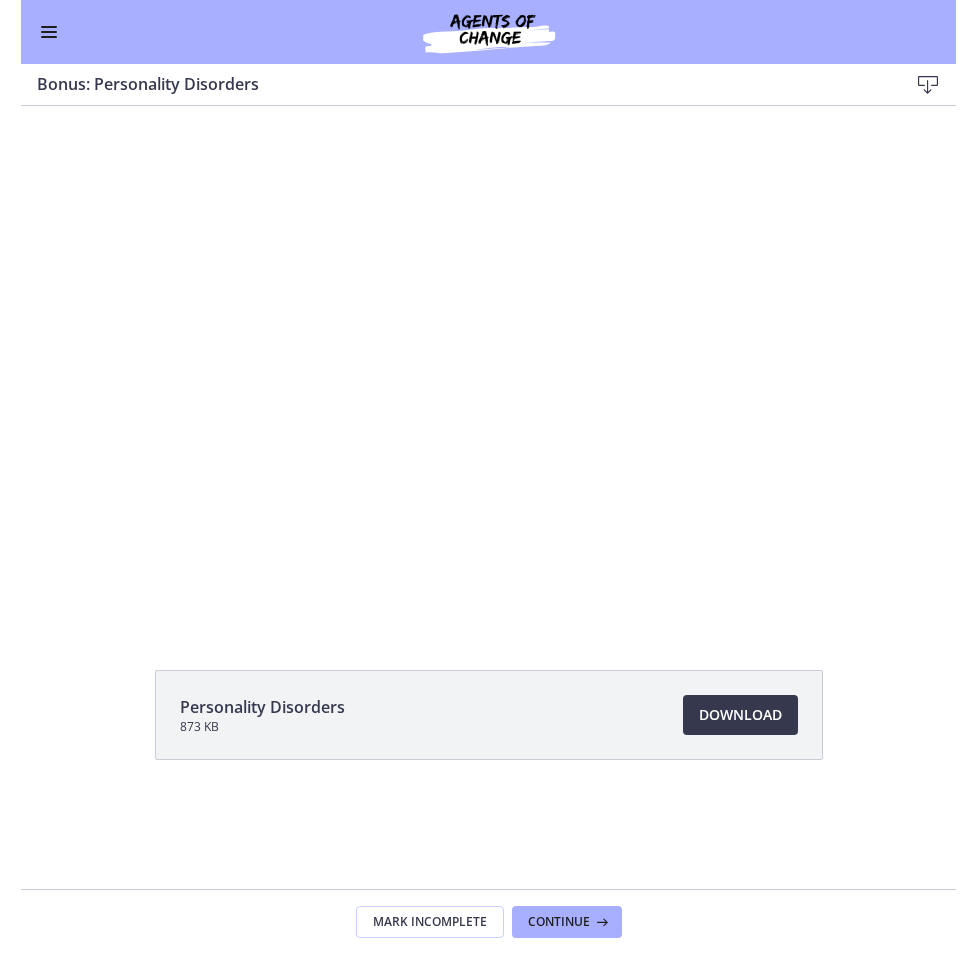 scroll, scrollTop: 0, scrollLeft: 0, axis: both 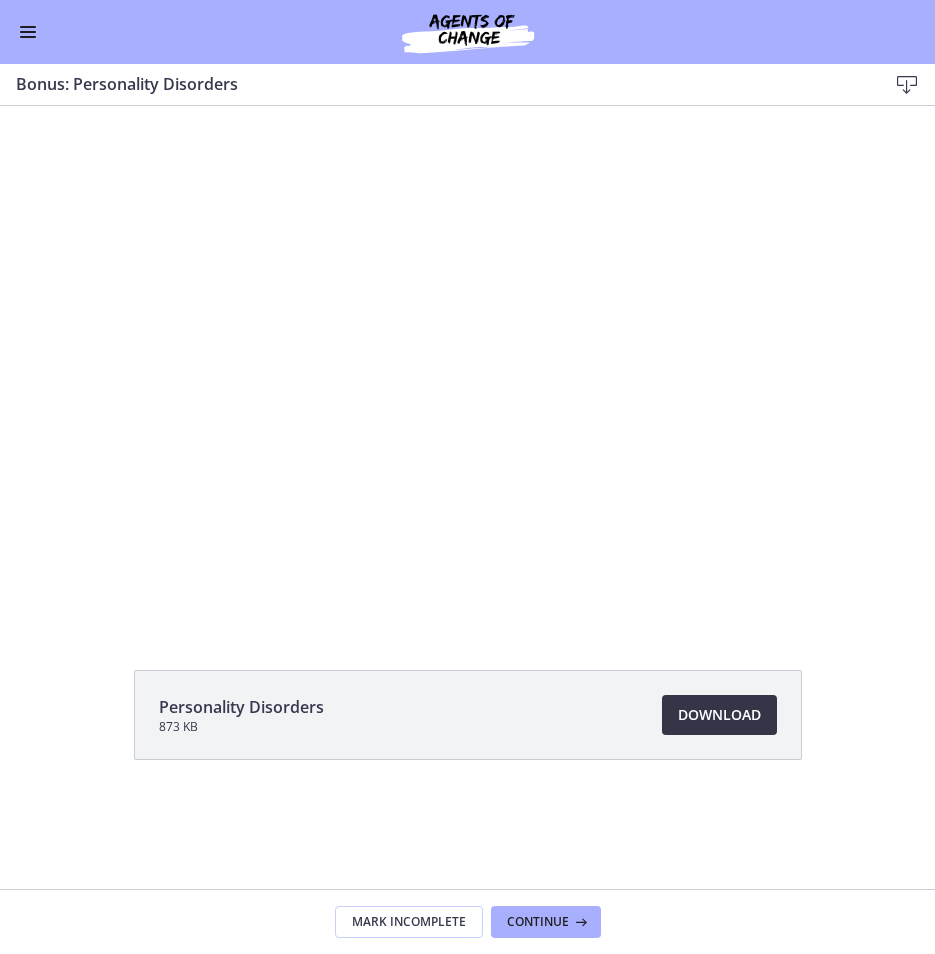click on "Download
Opens in a new window" at bounding box center [719, 715] 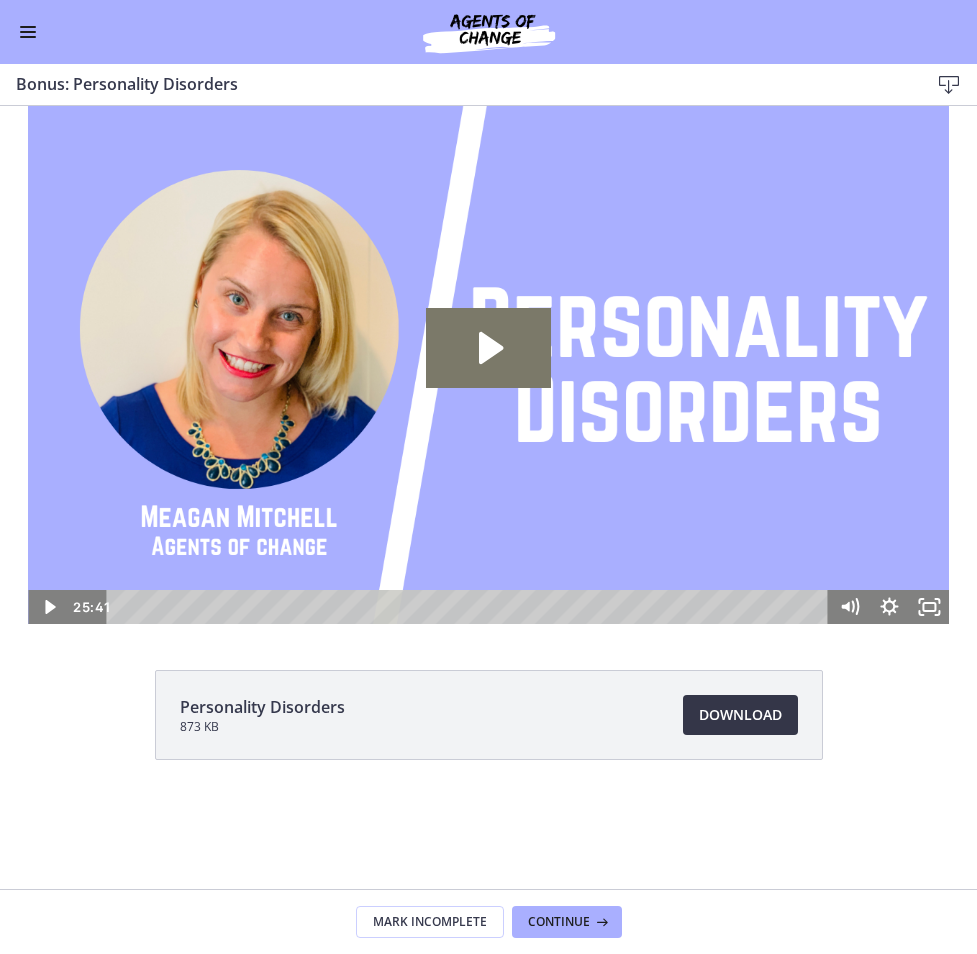 scroll, scrollTop: 0, scrollLeft: 0, axis: both 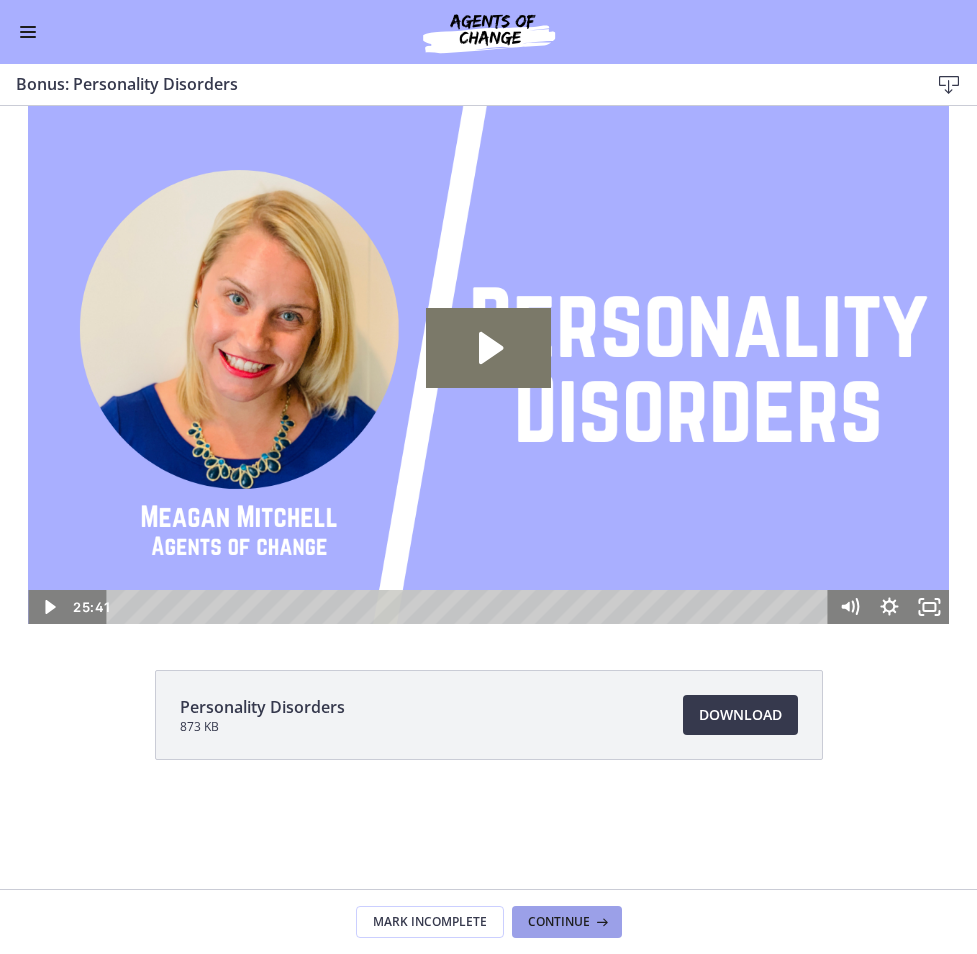 click on "Continue" at bounding box center (559, 922) 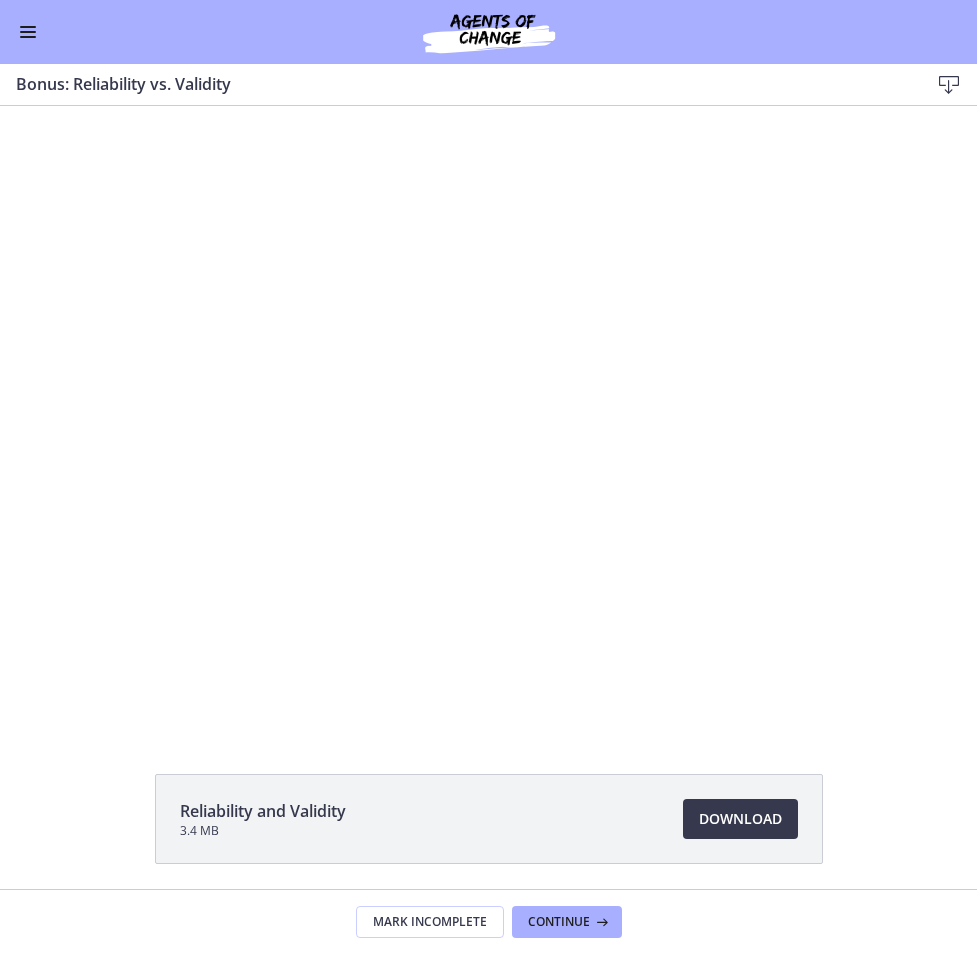 scroll, scrollTop: 0, scrollLeft: 0, axis: both 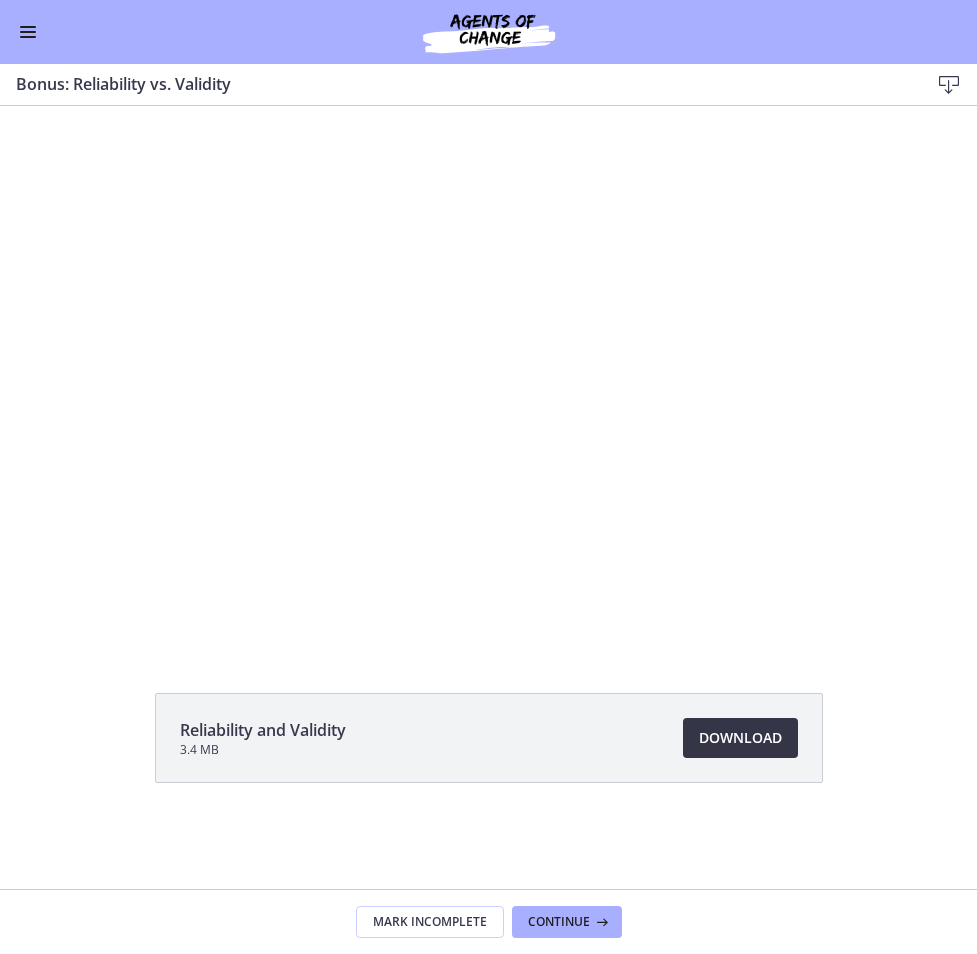 click on "Download
Opens in a new window" at bounding box center (740, 738) 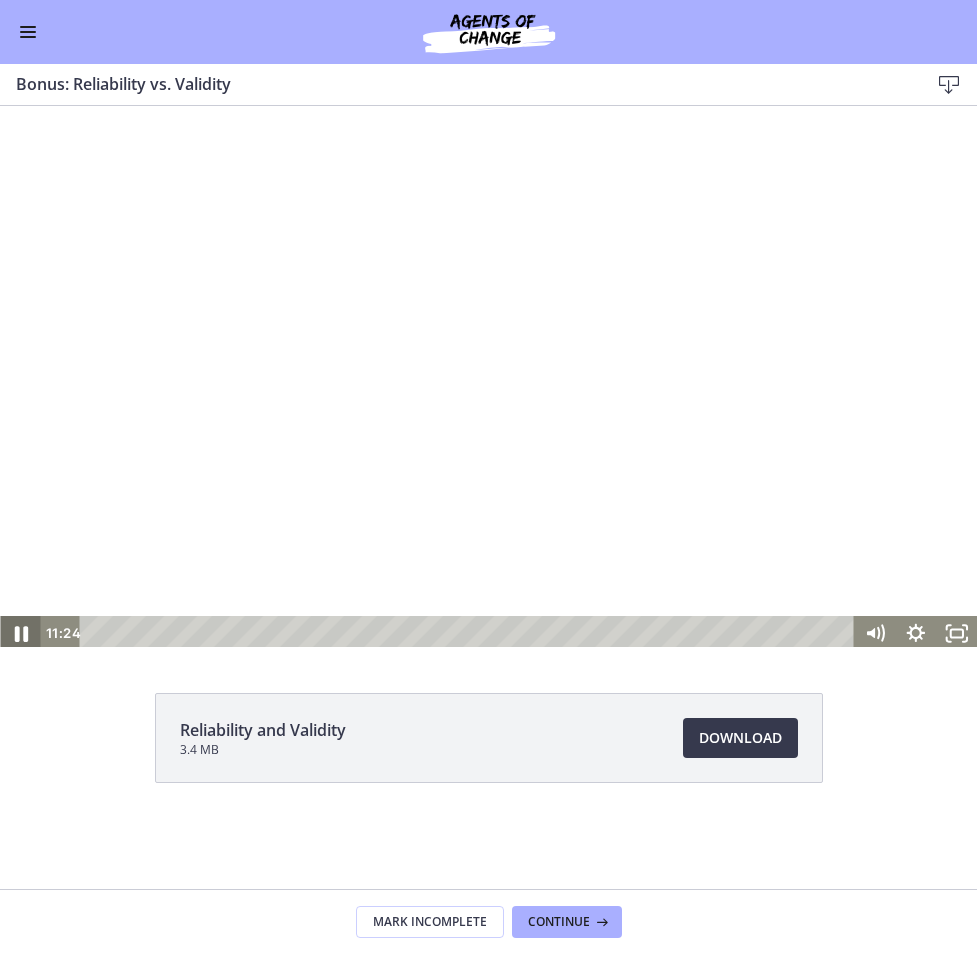 click 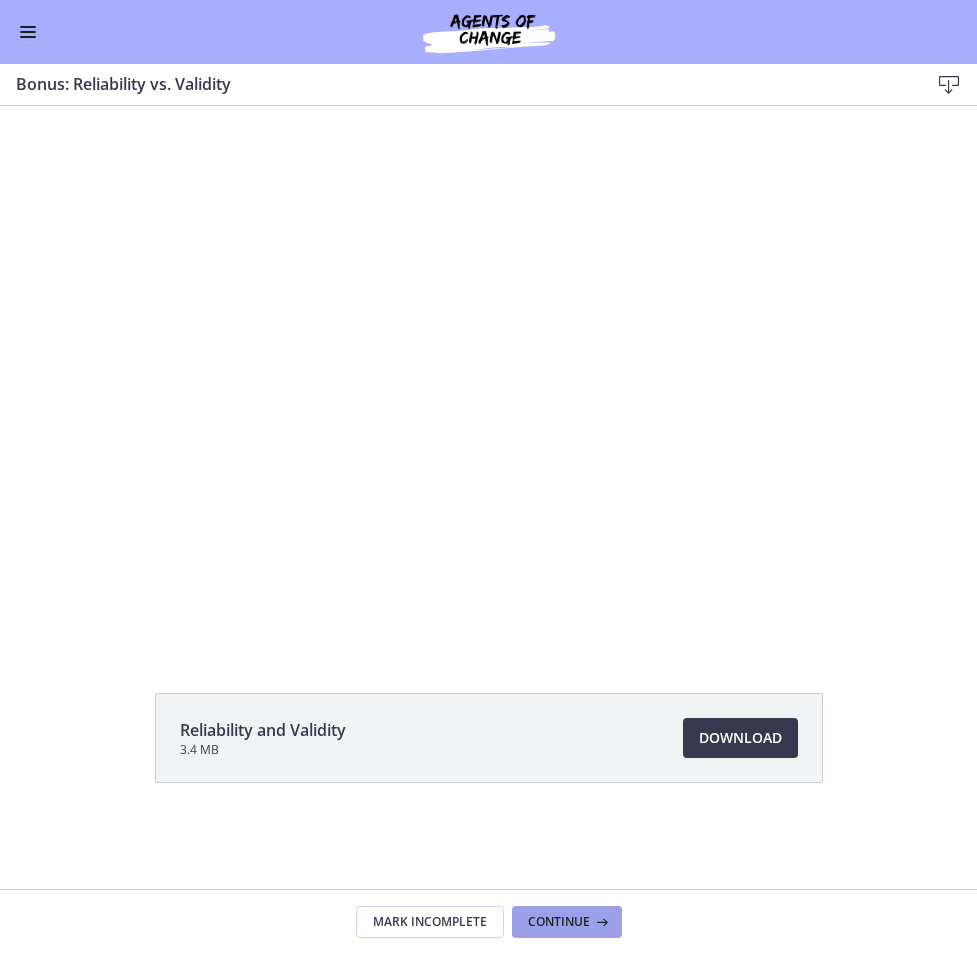 click on "Continue" at bounding box center (567, 922) 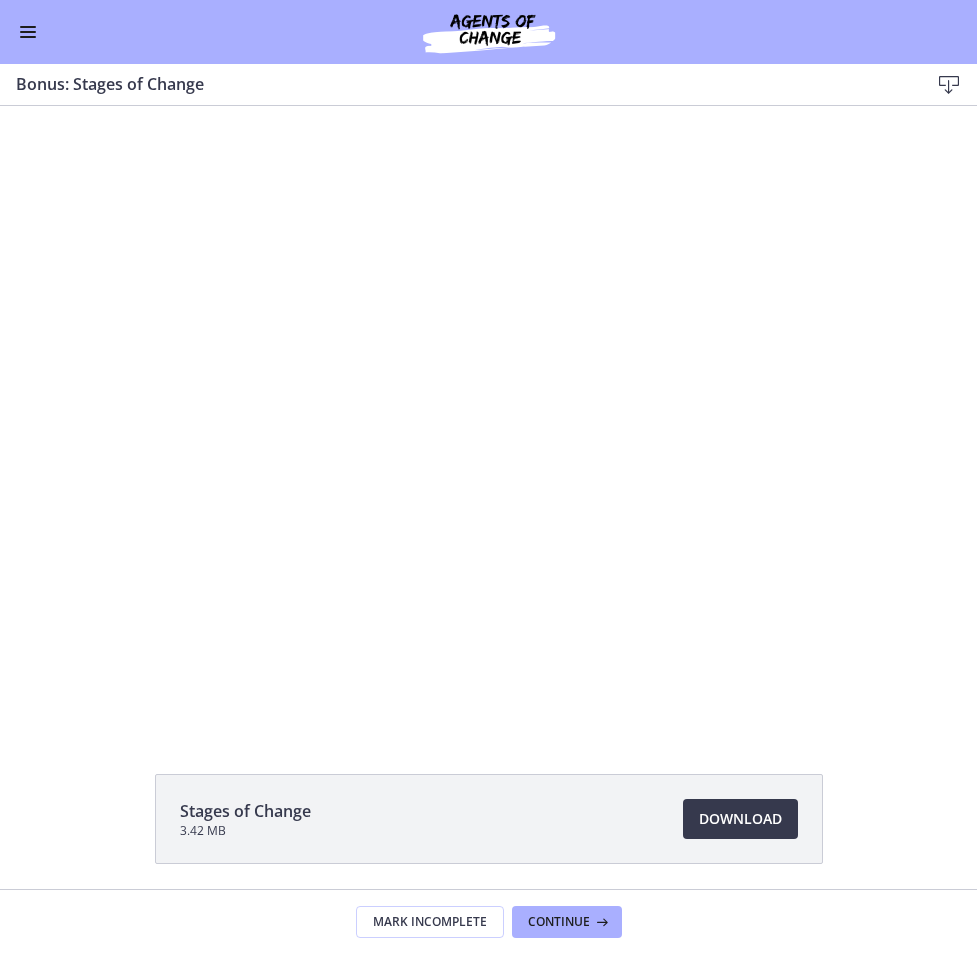 scroll, scrollTop: 0, scrollLeft: 0, axis: both 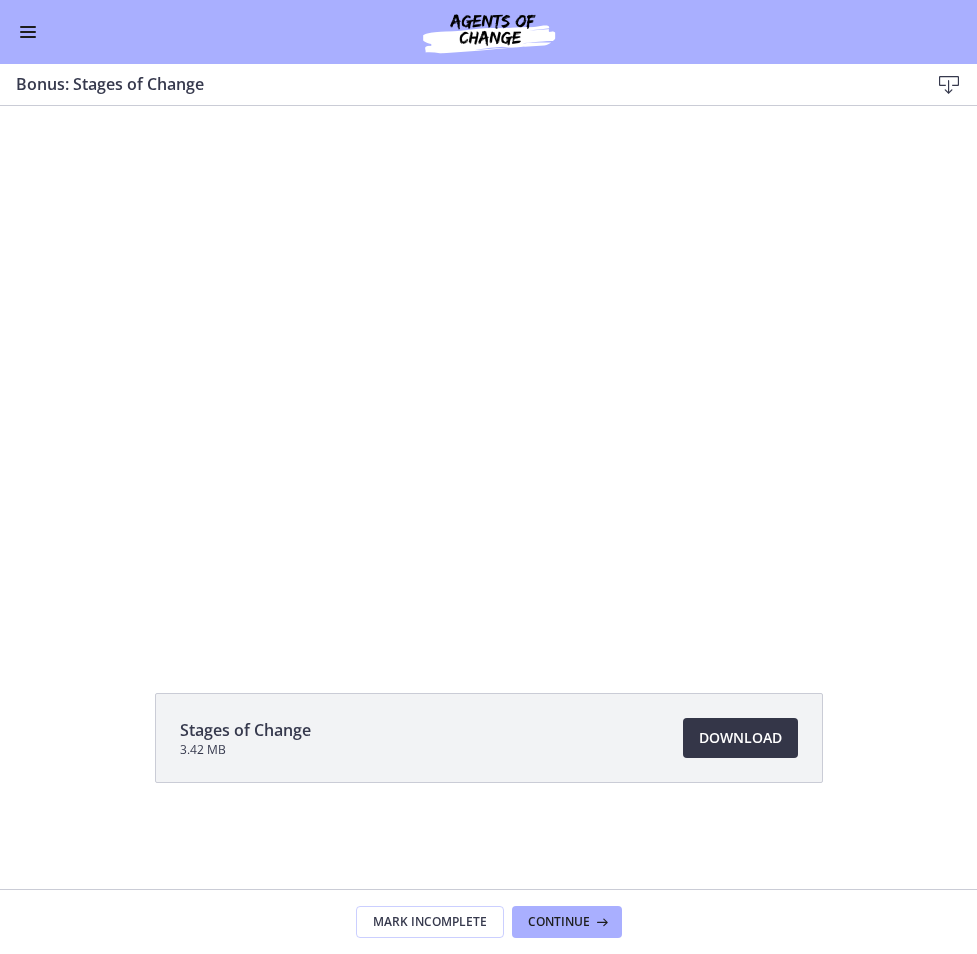 click on "Download
Opens in a new window" at bounding box center [740, 738] 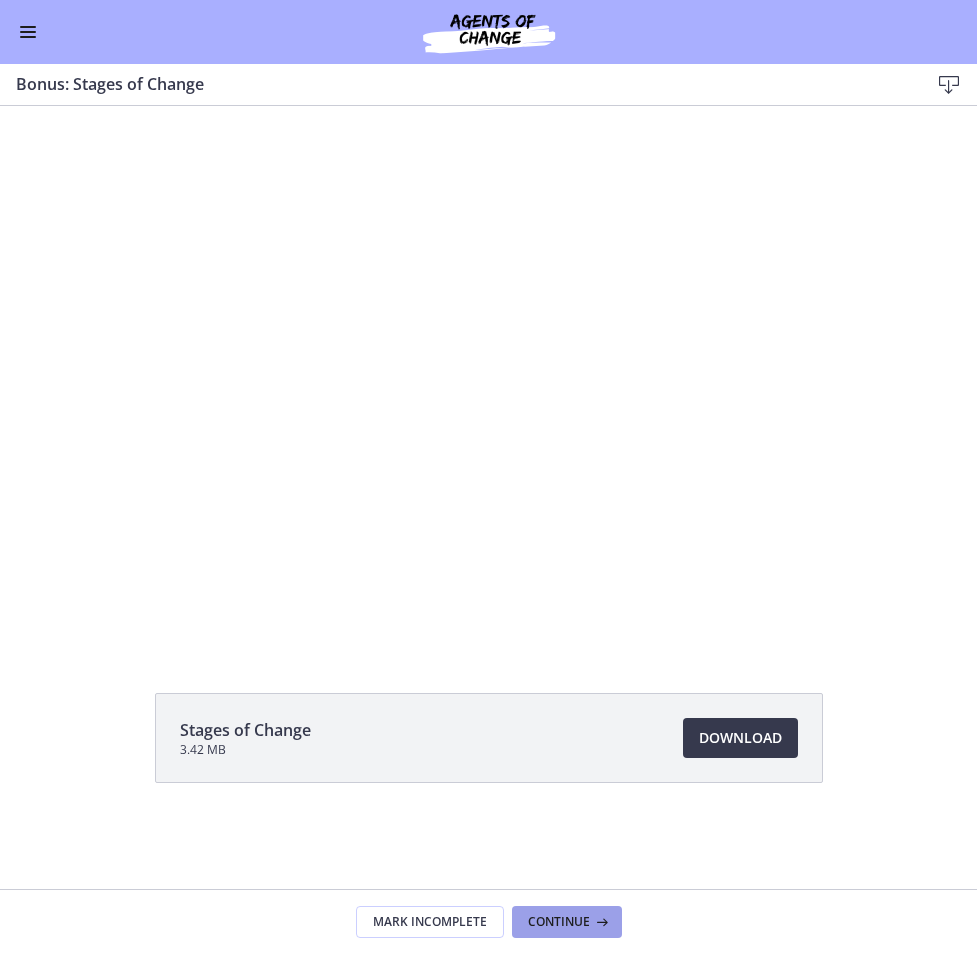 click on "Continue" at bounding box center (559, 922) 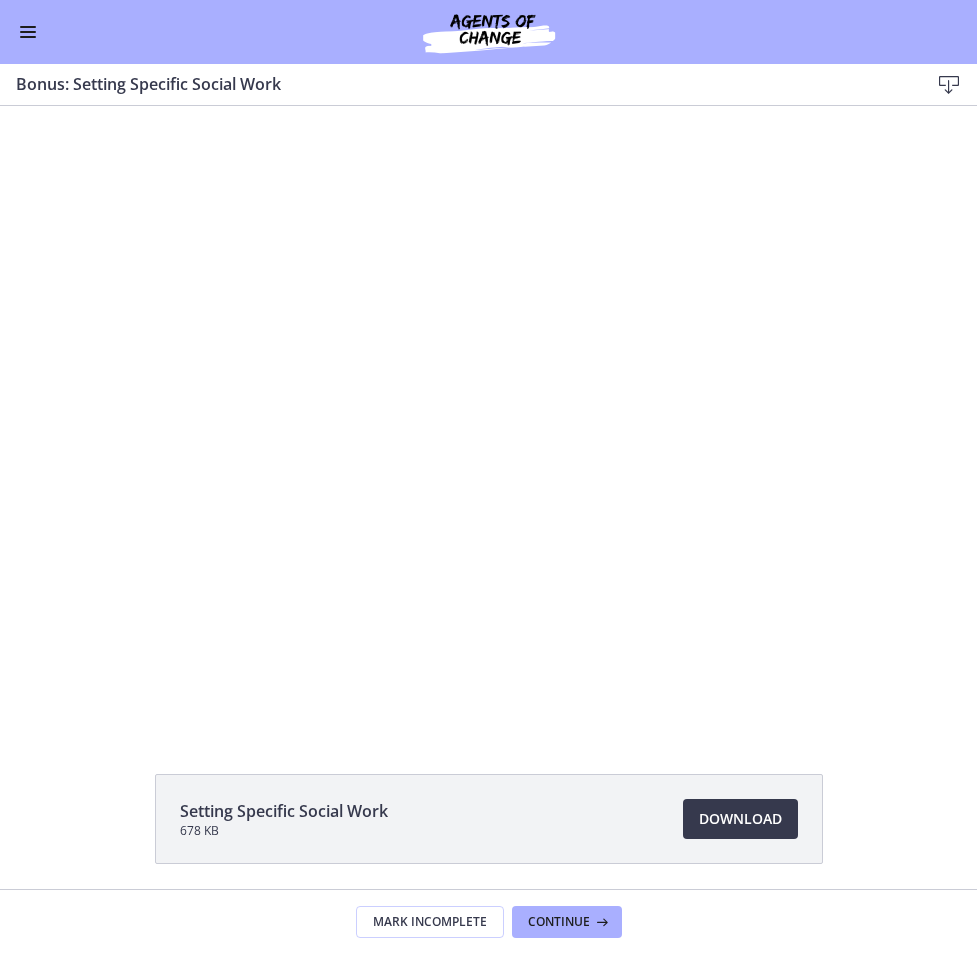 scroll, scrollTop: 0, scrollLeft: 0, axis: both 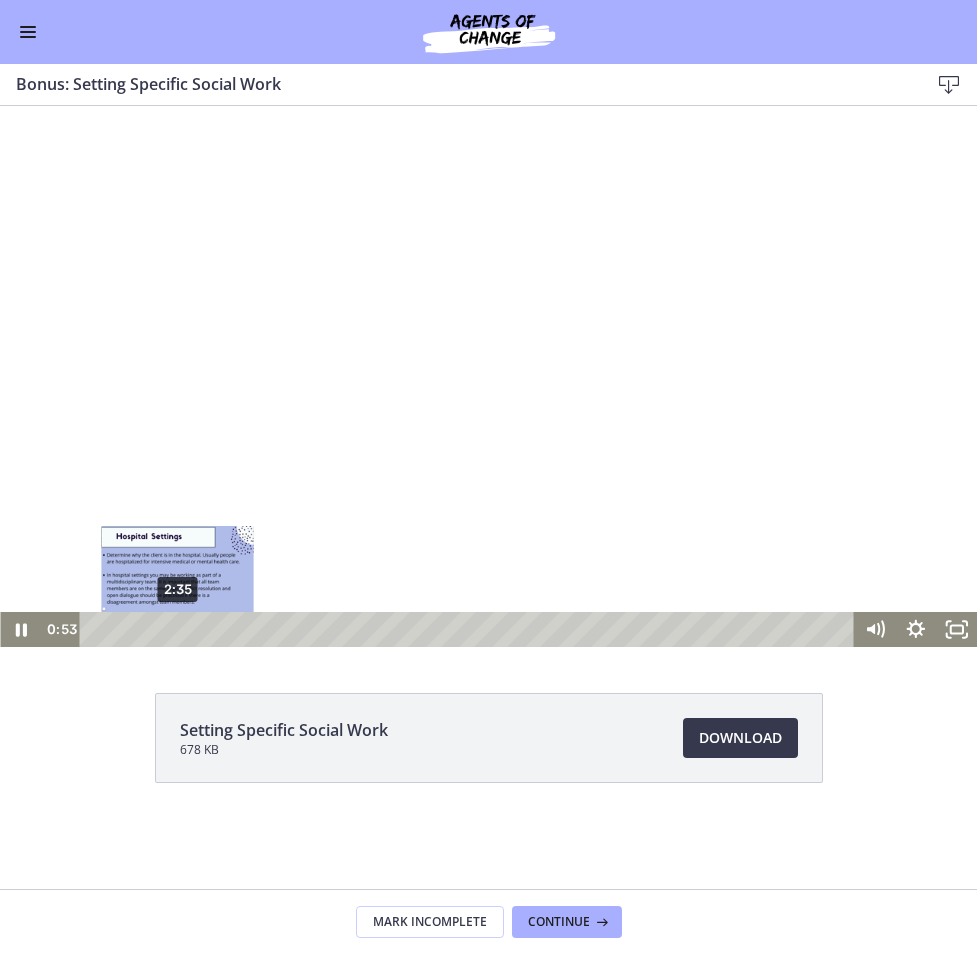 click on "2:35" at bounding box center (470, 629) 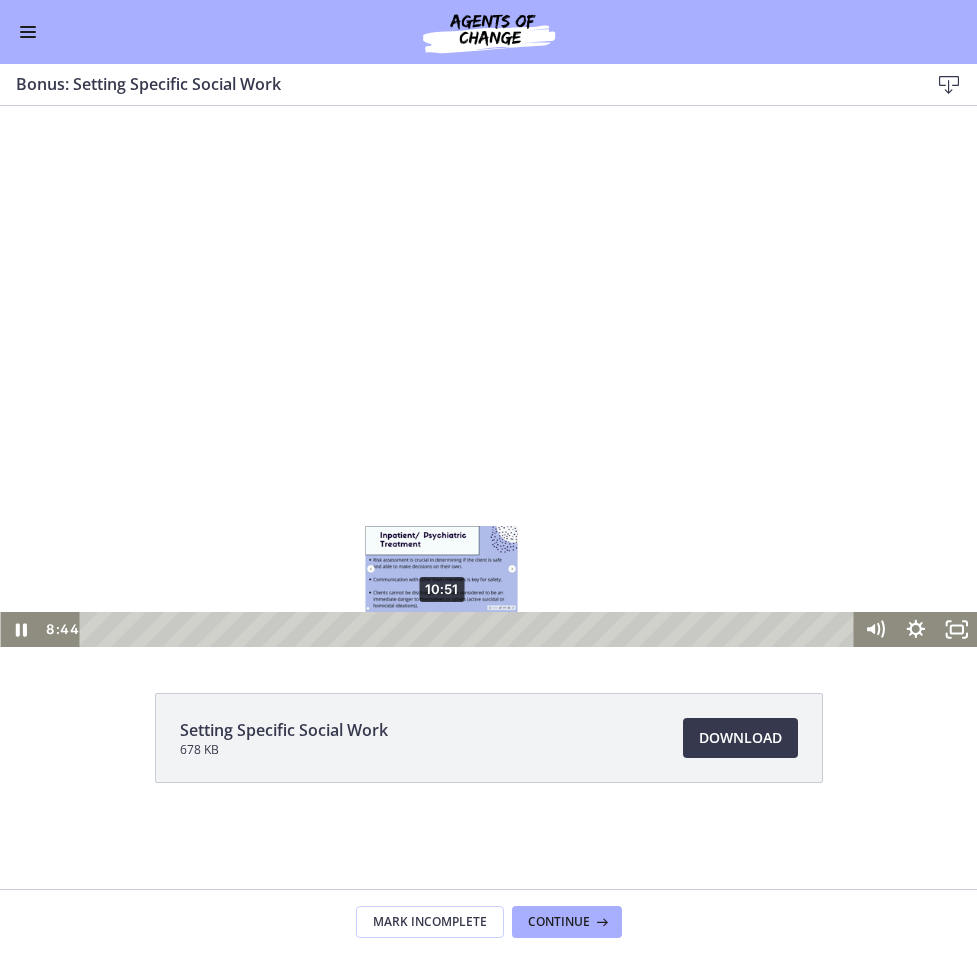 click on "10:51" at bounding box center [470, 629] 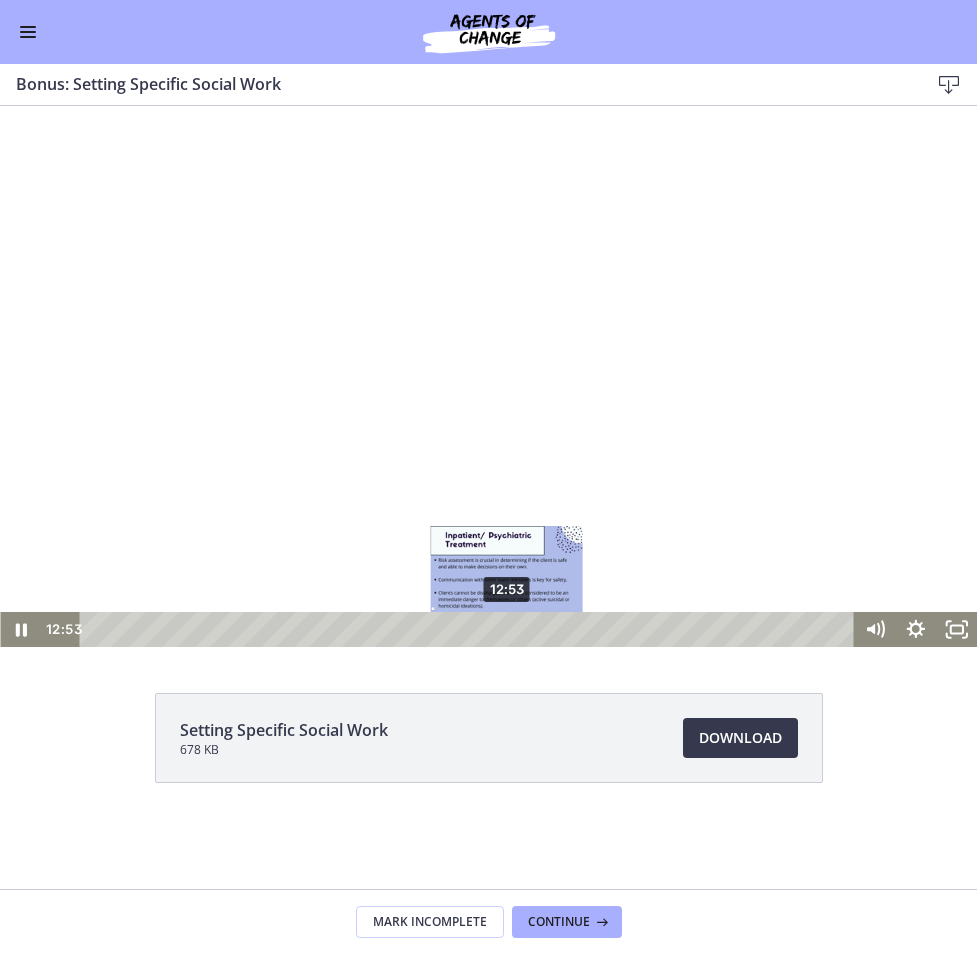 click on "12:53" at bounding box center [470, 629] 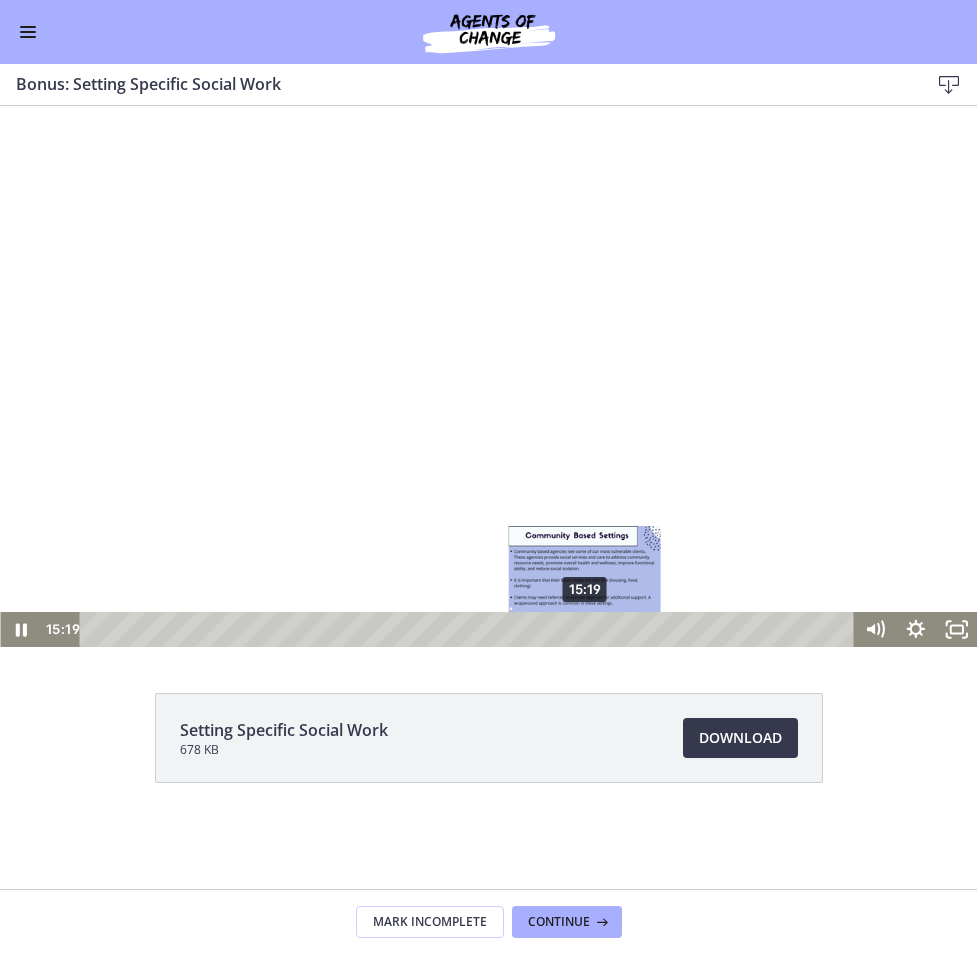 click on "15:19" at bounding box center (470, 629) 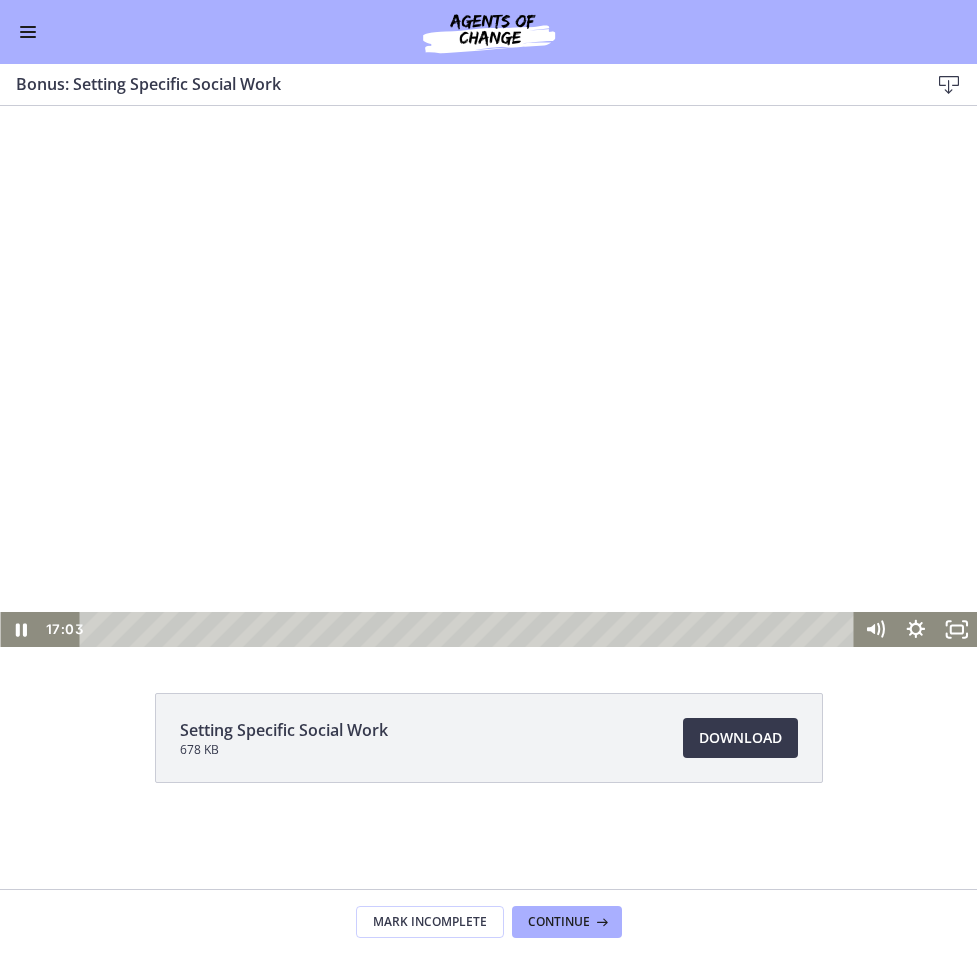 click at bounding box center (488, 373) 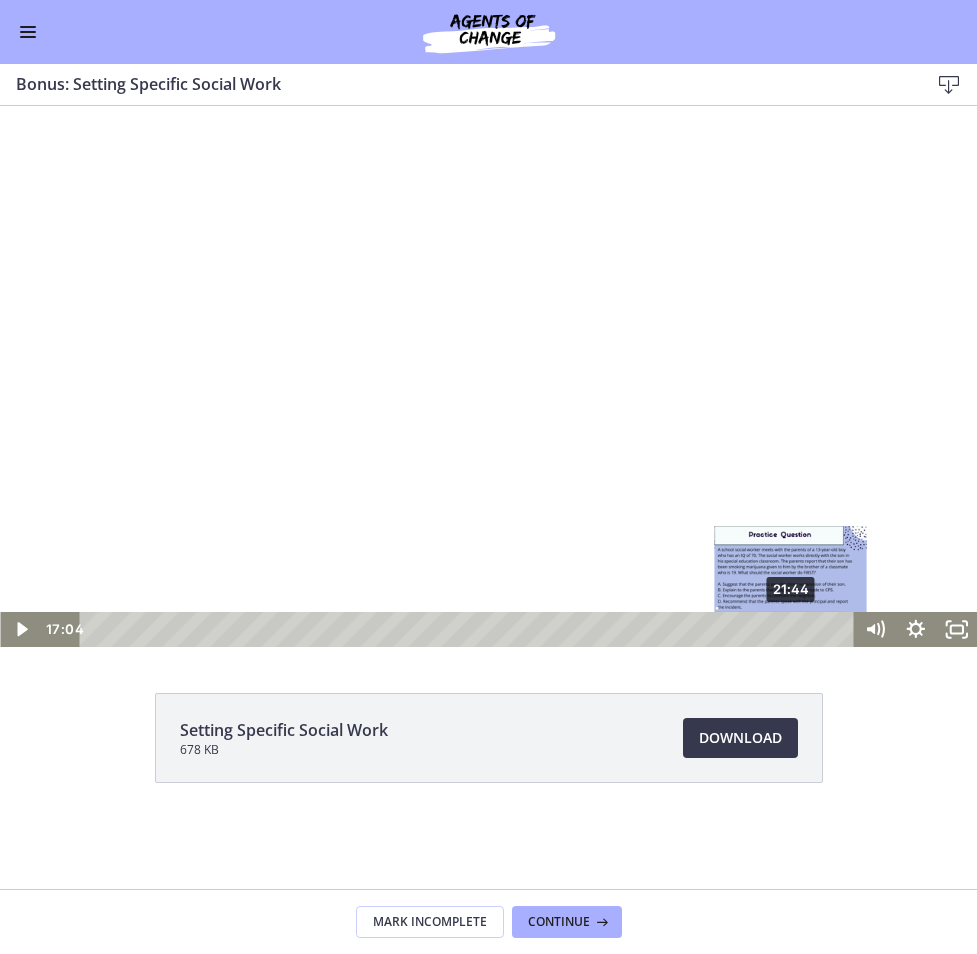 click on "21:44" at bounding box center [470, 629] 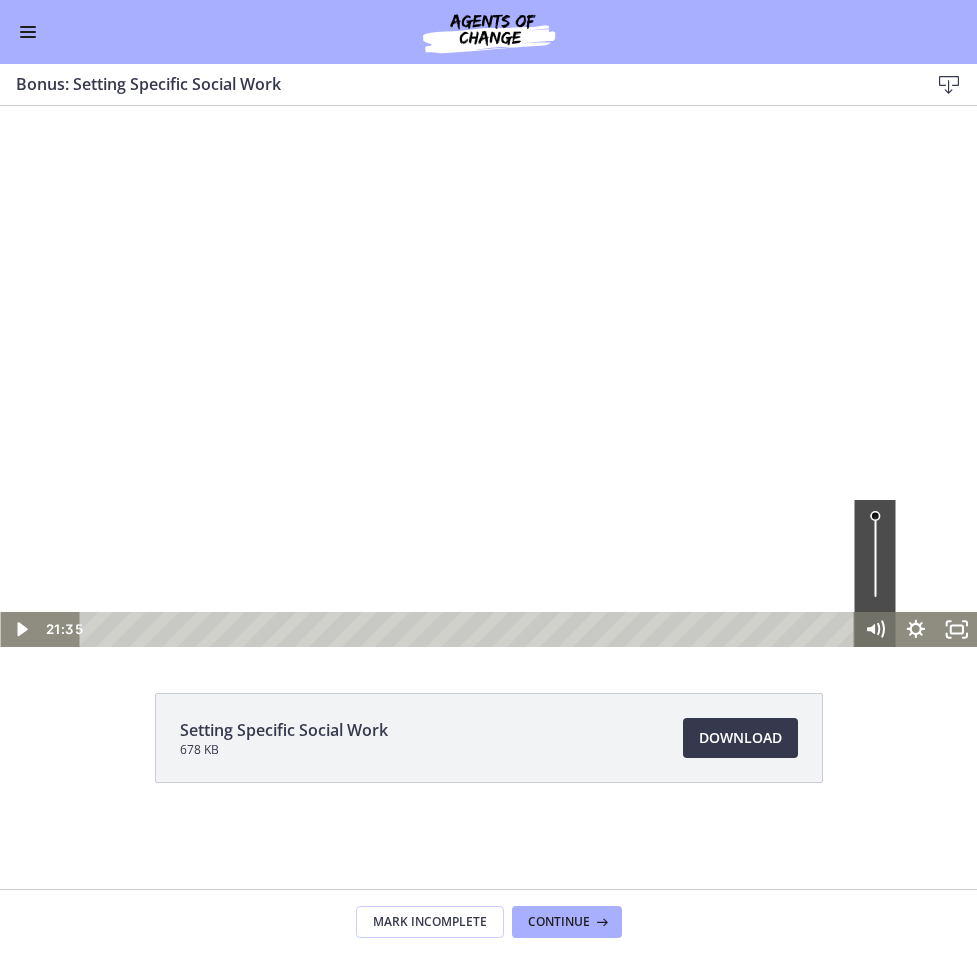 click 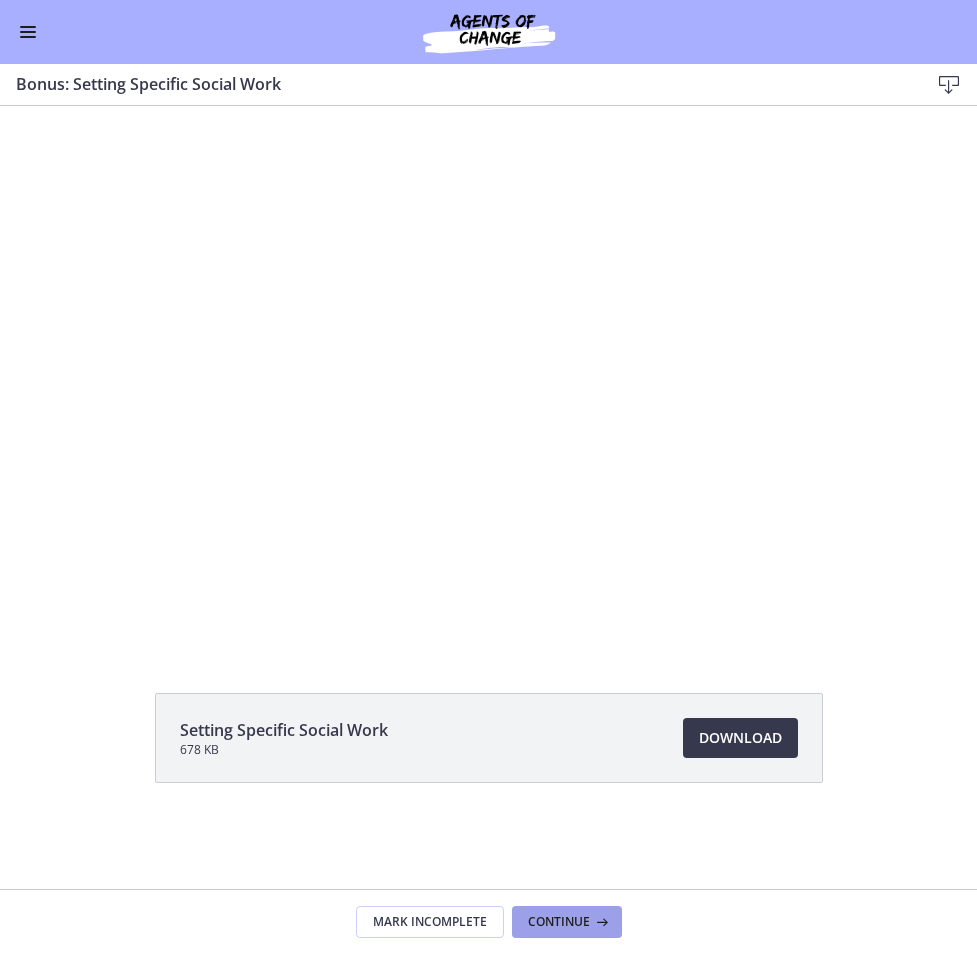 click on "Continue" at bounding box center (567, 922) 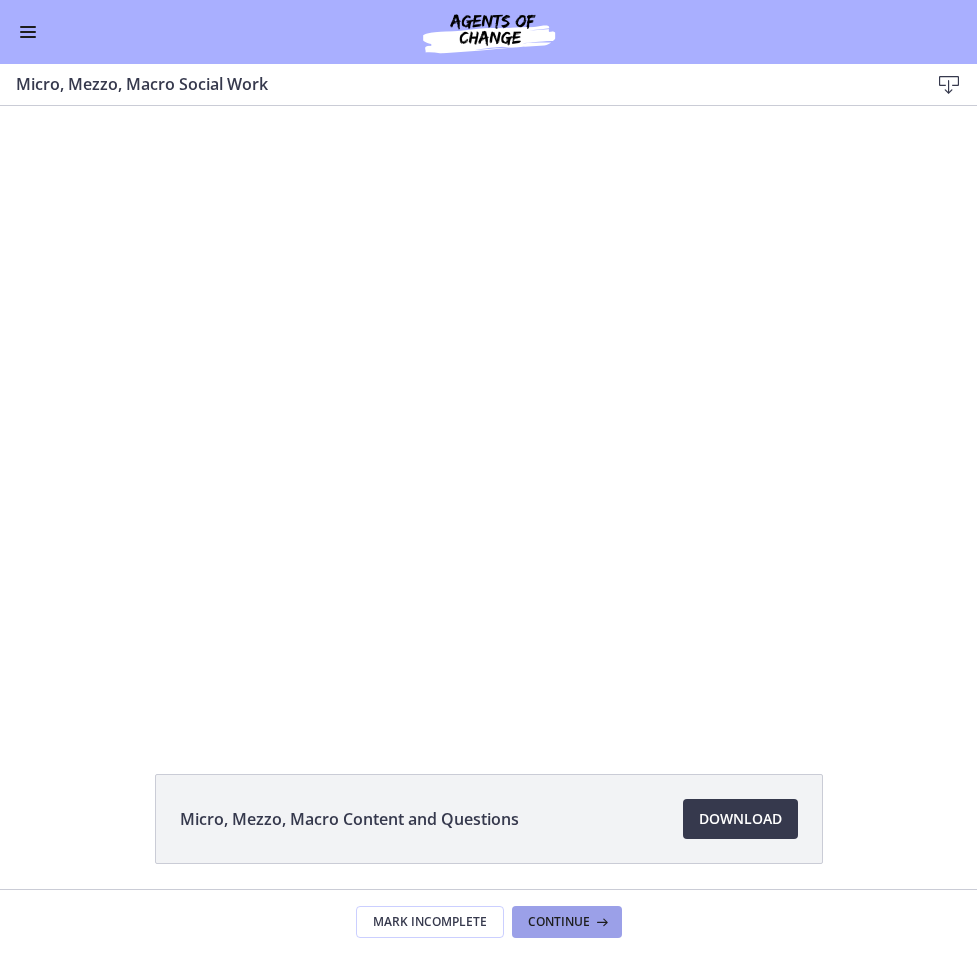scroll, scrollTop: 0, scrollLeft: 0, axis: both 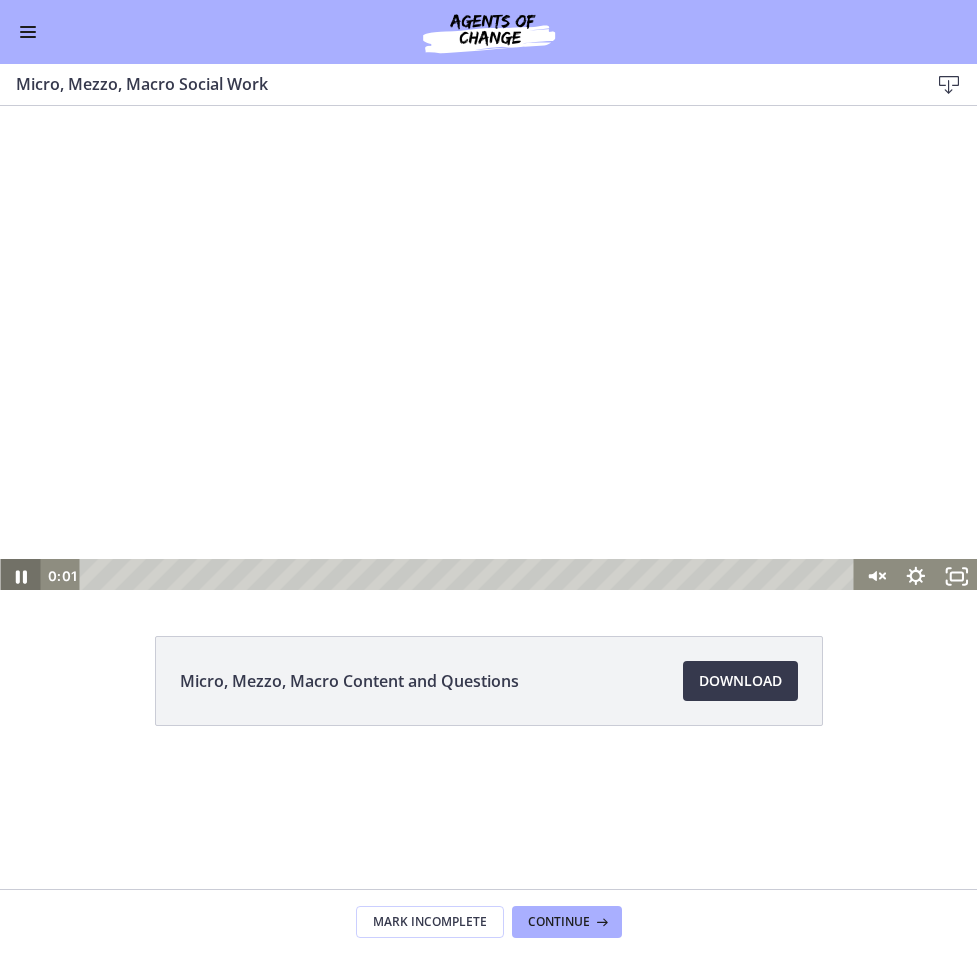 click 